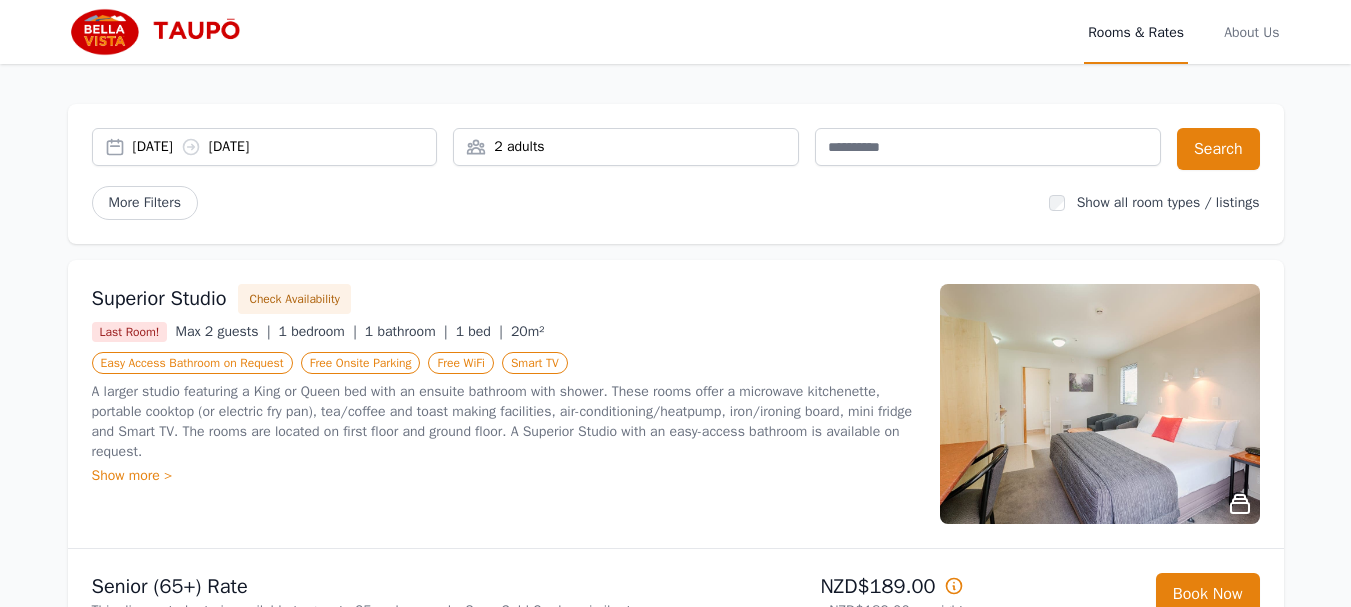 scroll, scrollTop: 0, scrollLeft: 0, axis: both 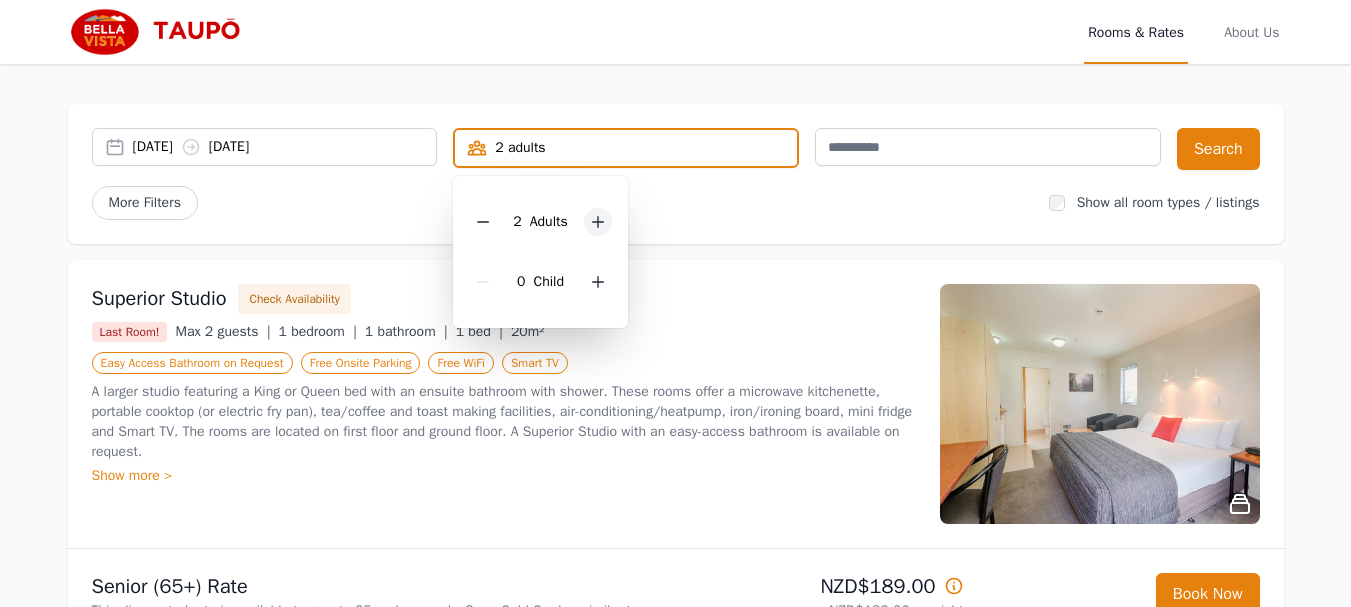 click 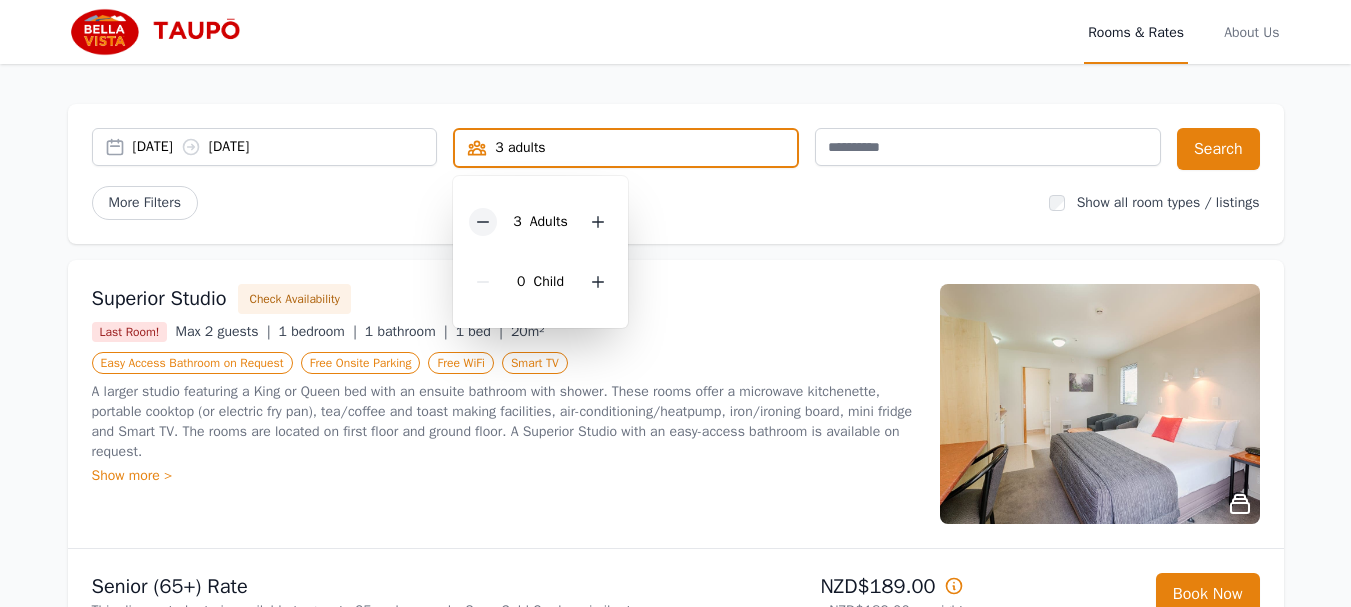 click 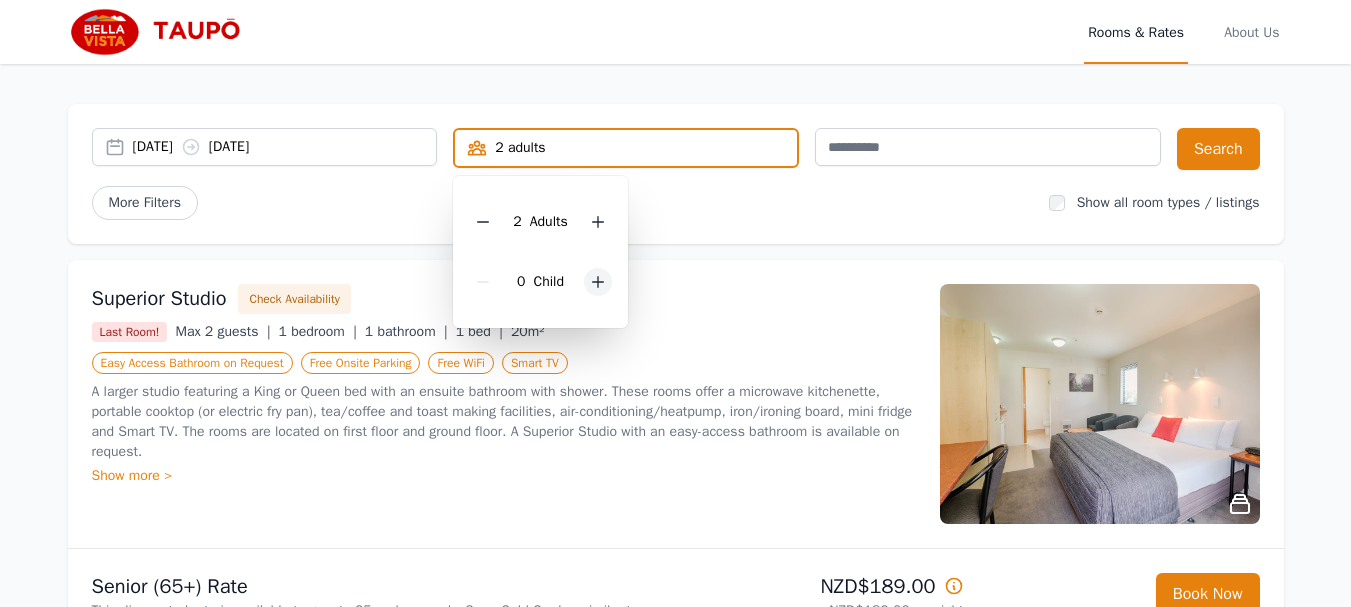 click 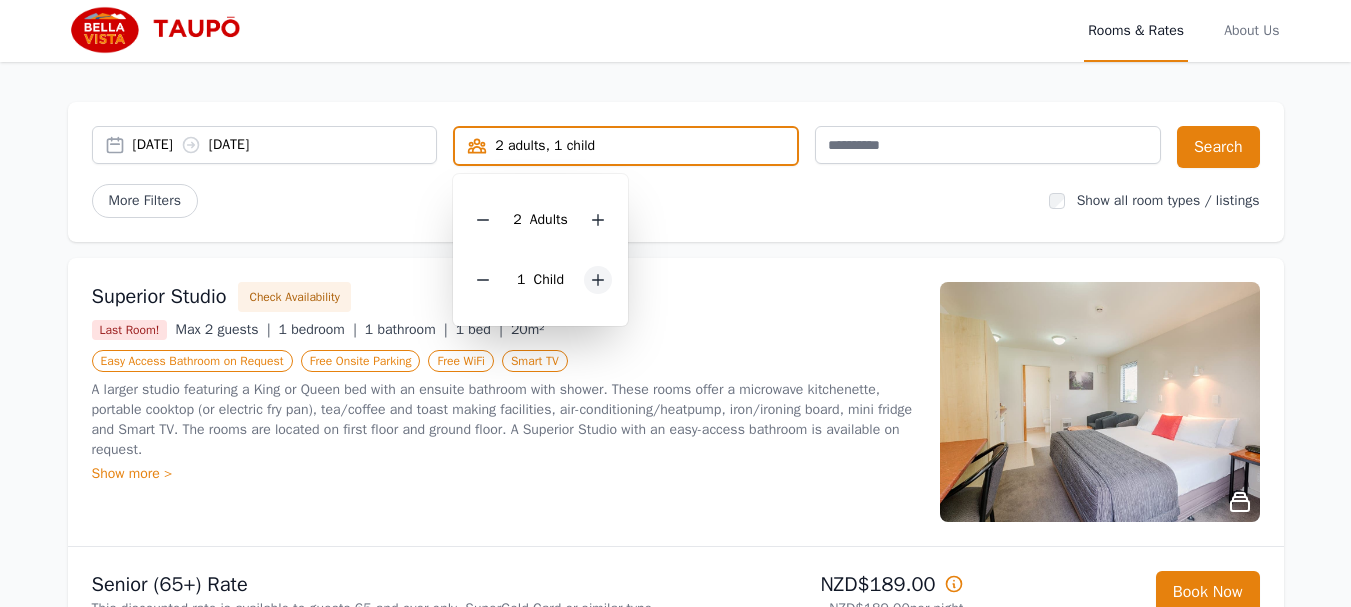 scroll, scrollTop: 0, scrollLeft: 0, axis: both 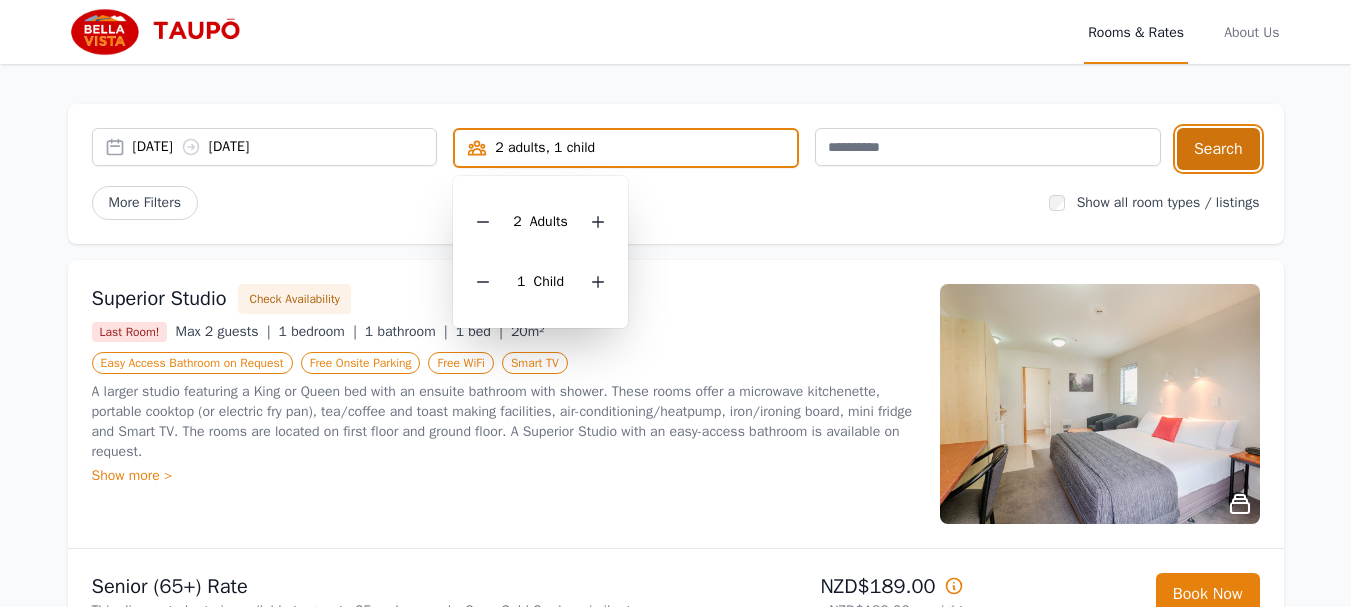 click on "Search" at bounding box center (1218, 149) 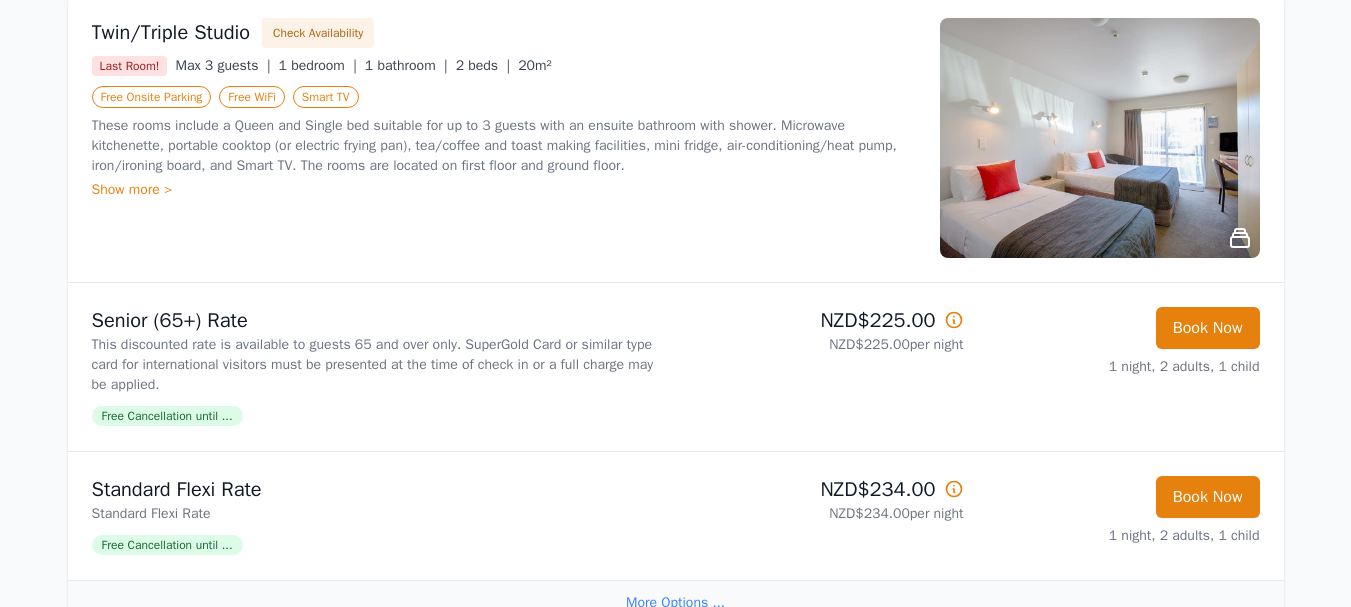 scroll, scrollTop: 200, scrollLeft: 0, axis: vertical 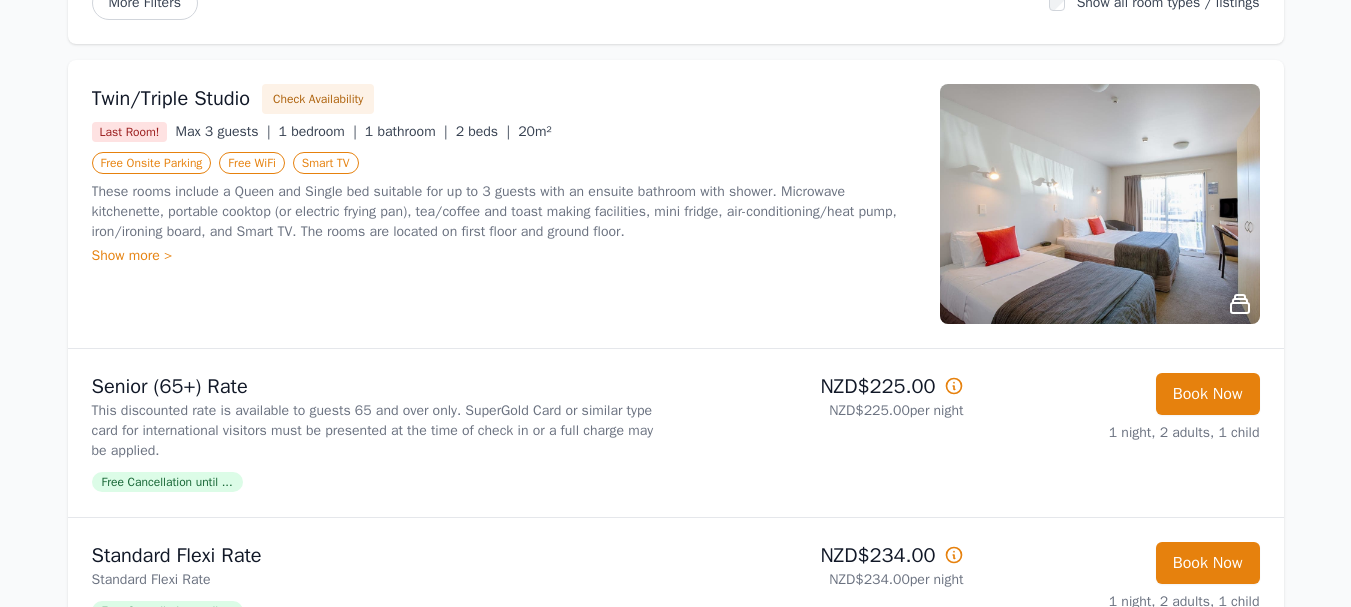 click at bounding box center [1100, 204] 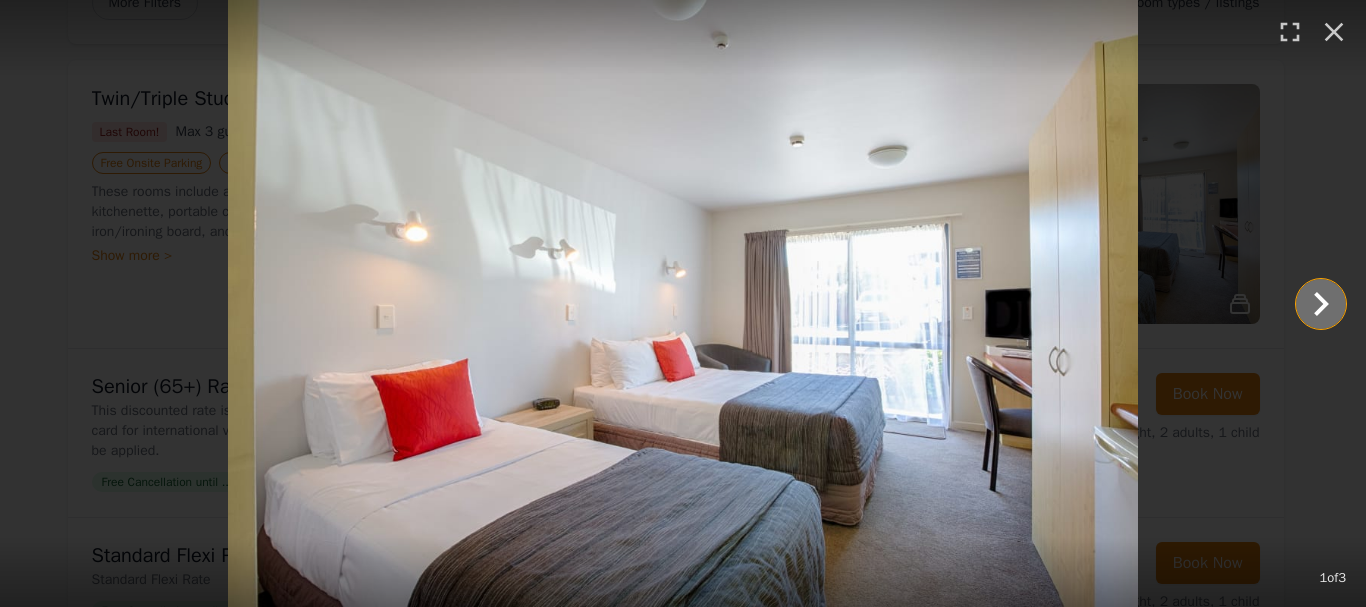 click 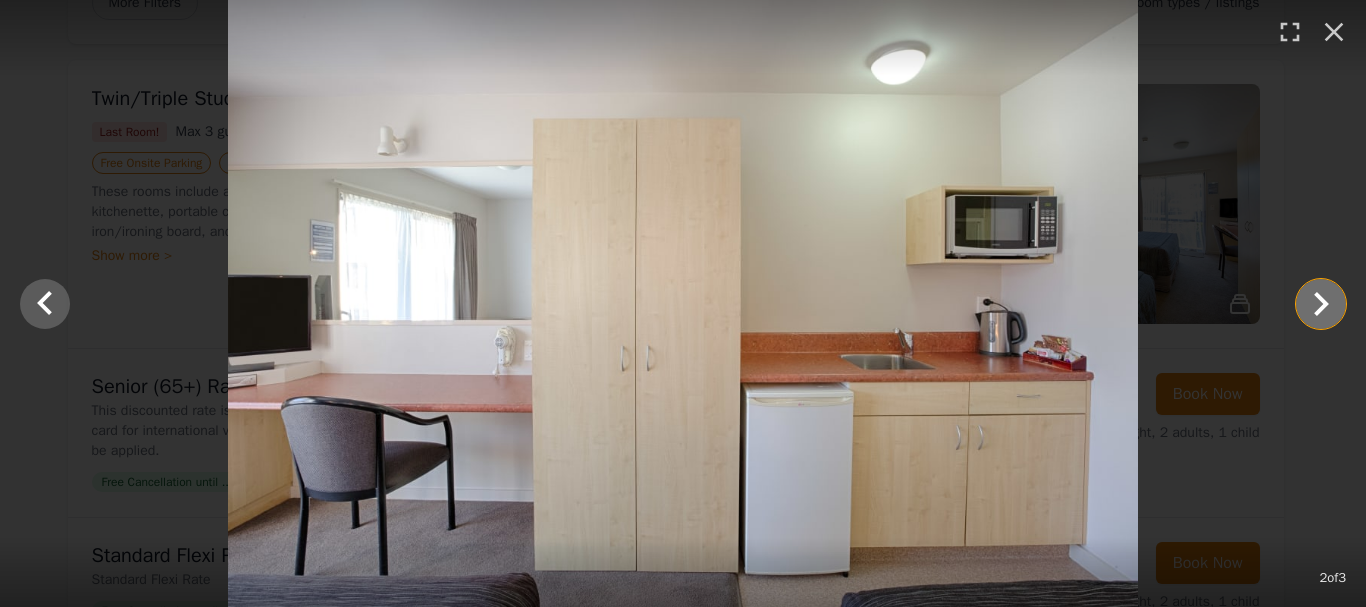 click 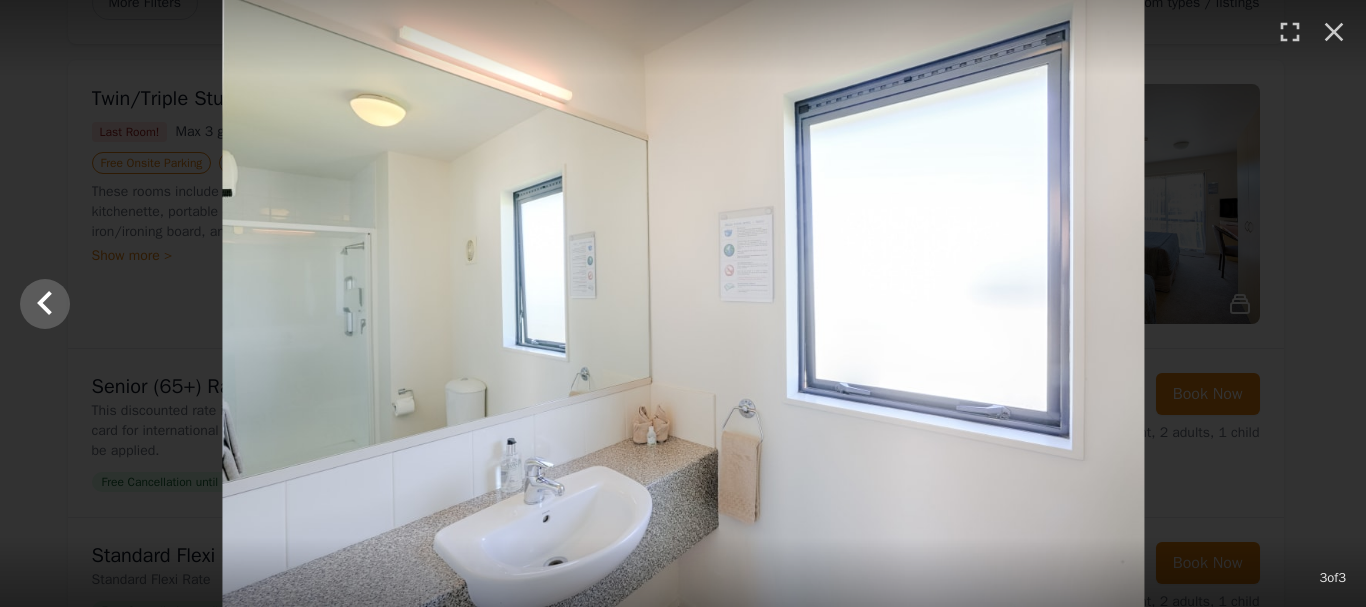click at bounding box center [683, 303] 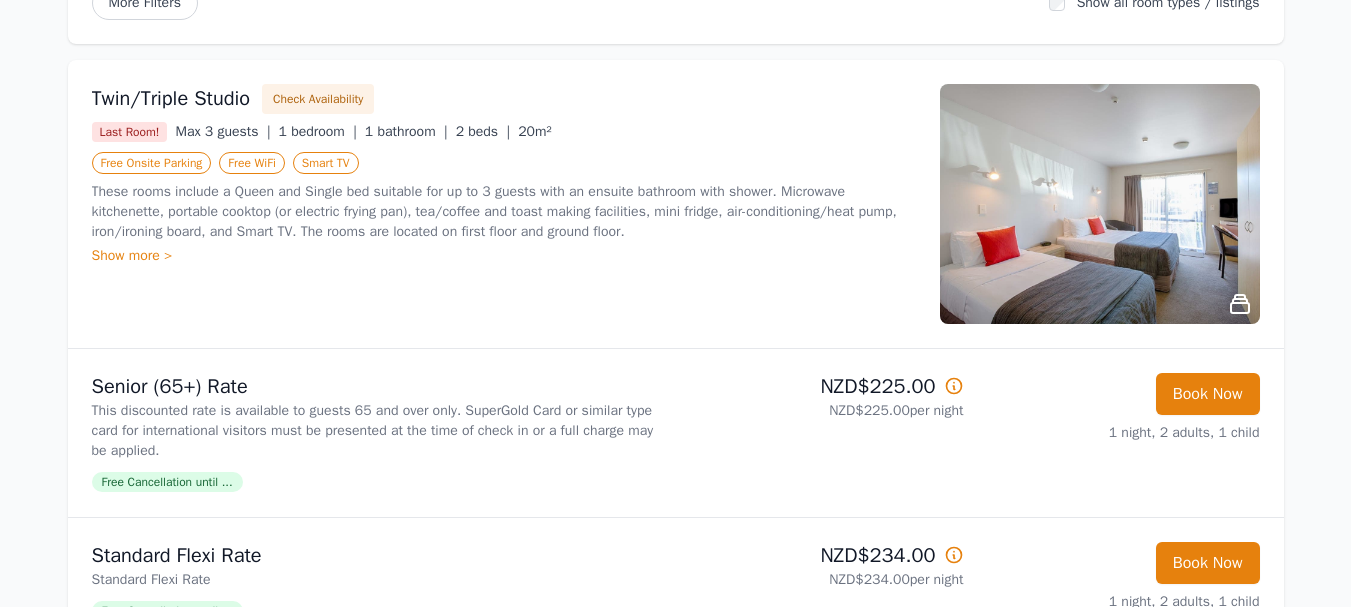 click at bounding box center [1100, 204] 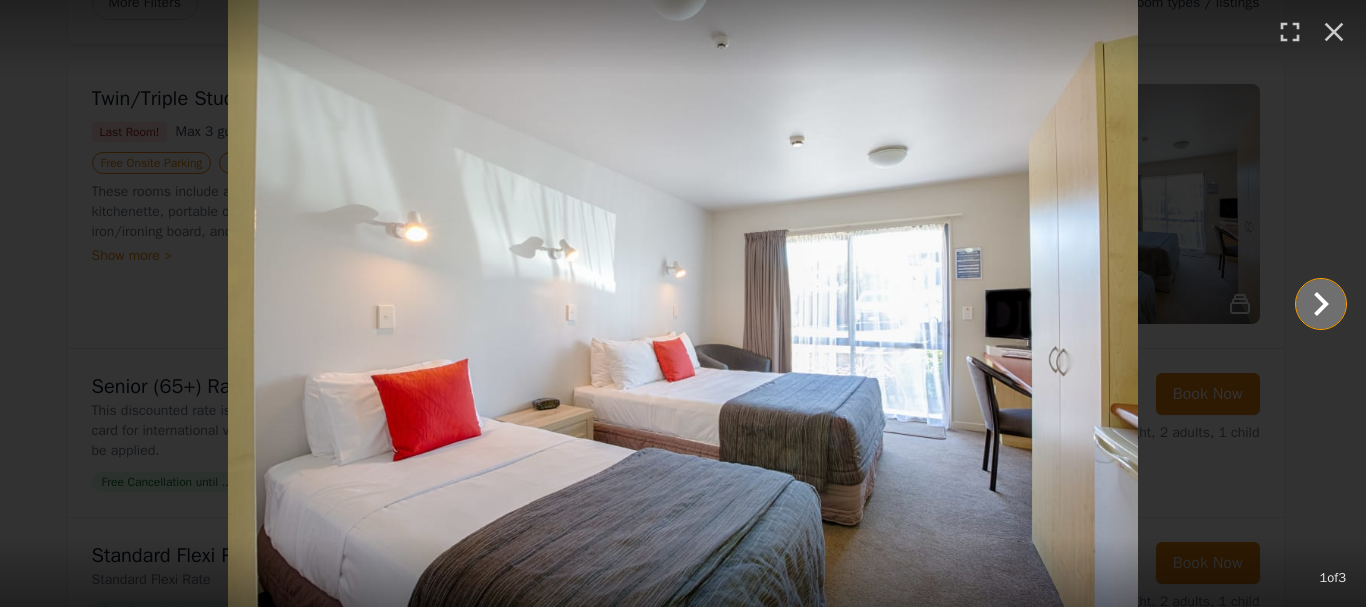 click 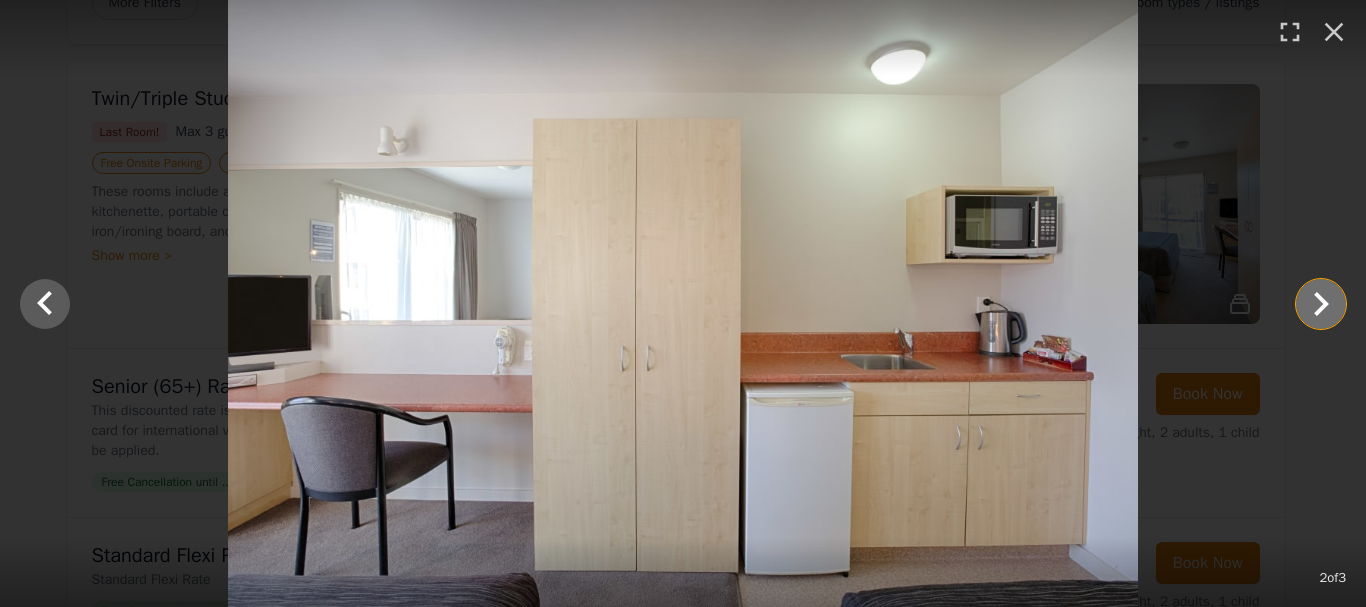 click 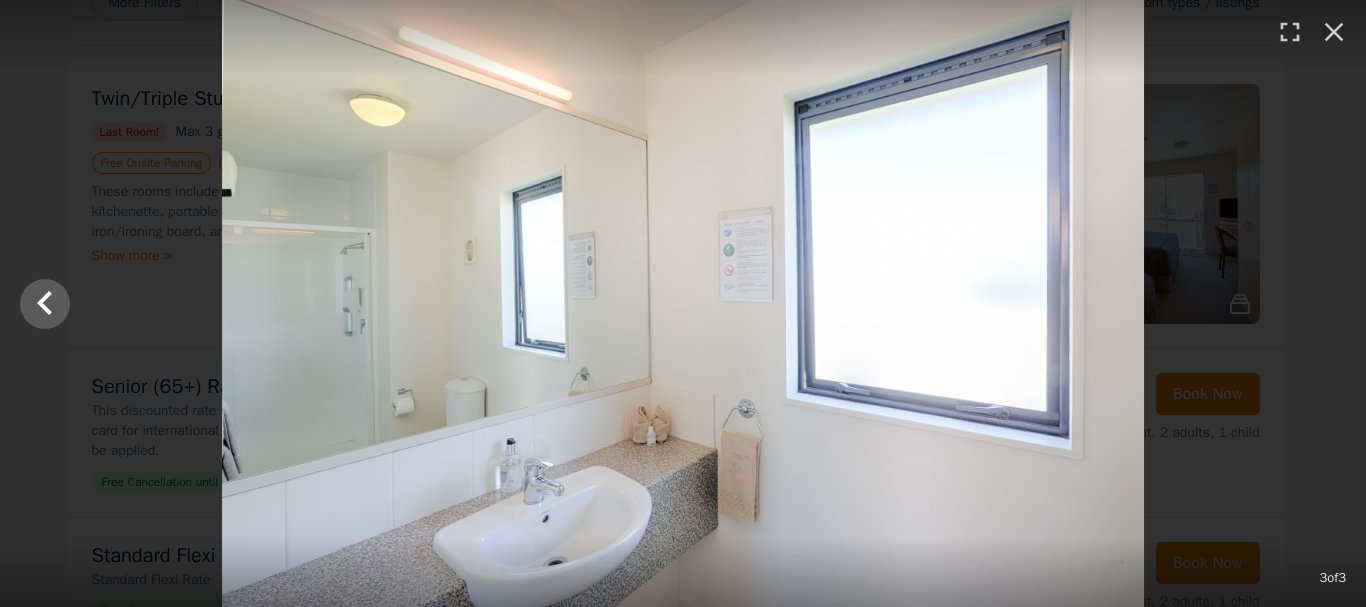 click at bounding box center [683, 303] 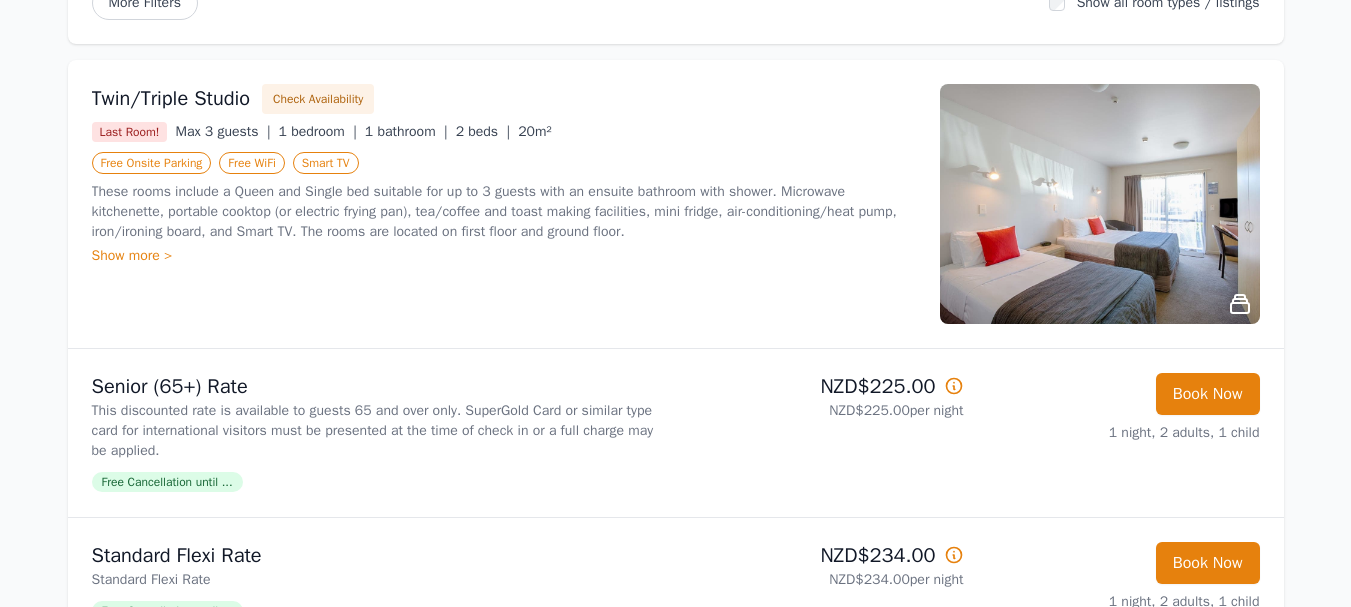 click on "Show more >" at bounding box center [504, 256] 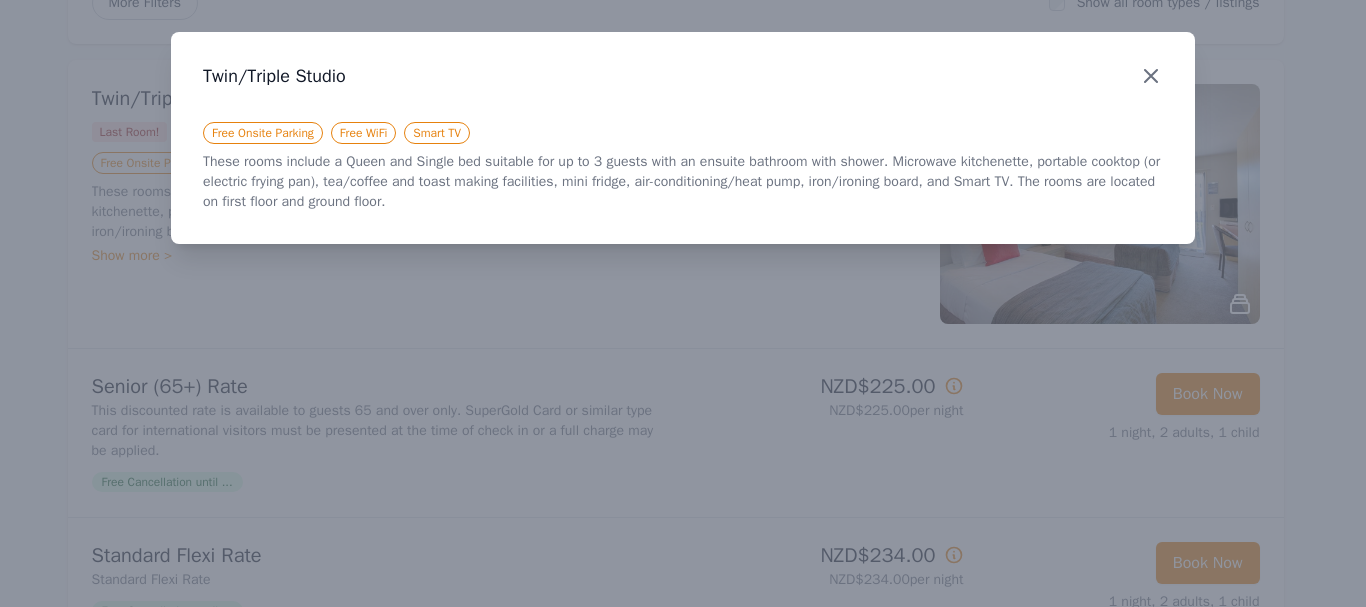 click 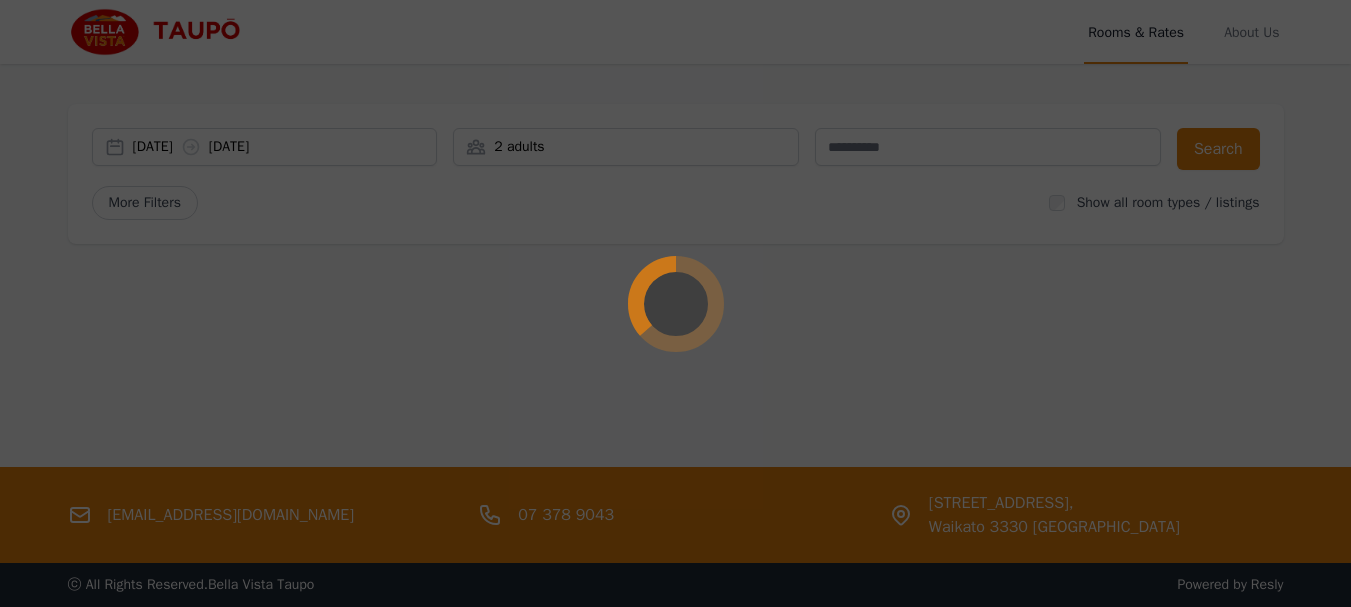 scroll, scrollTop: 0, scrollLeft: 0, axis: both 